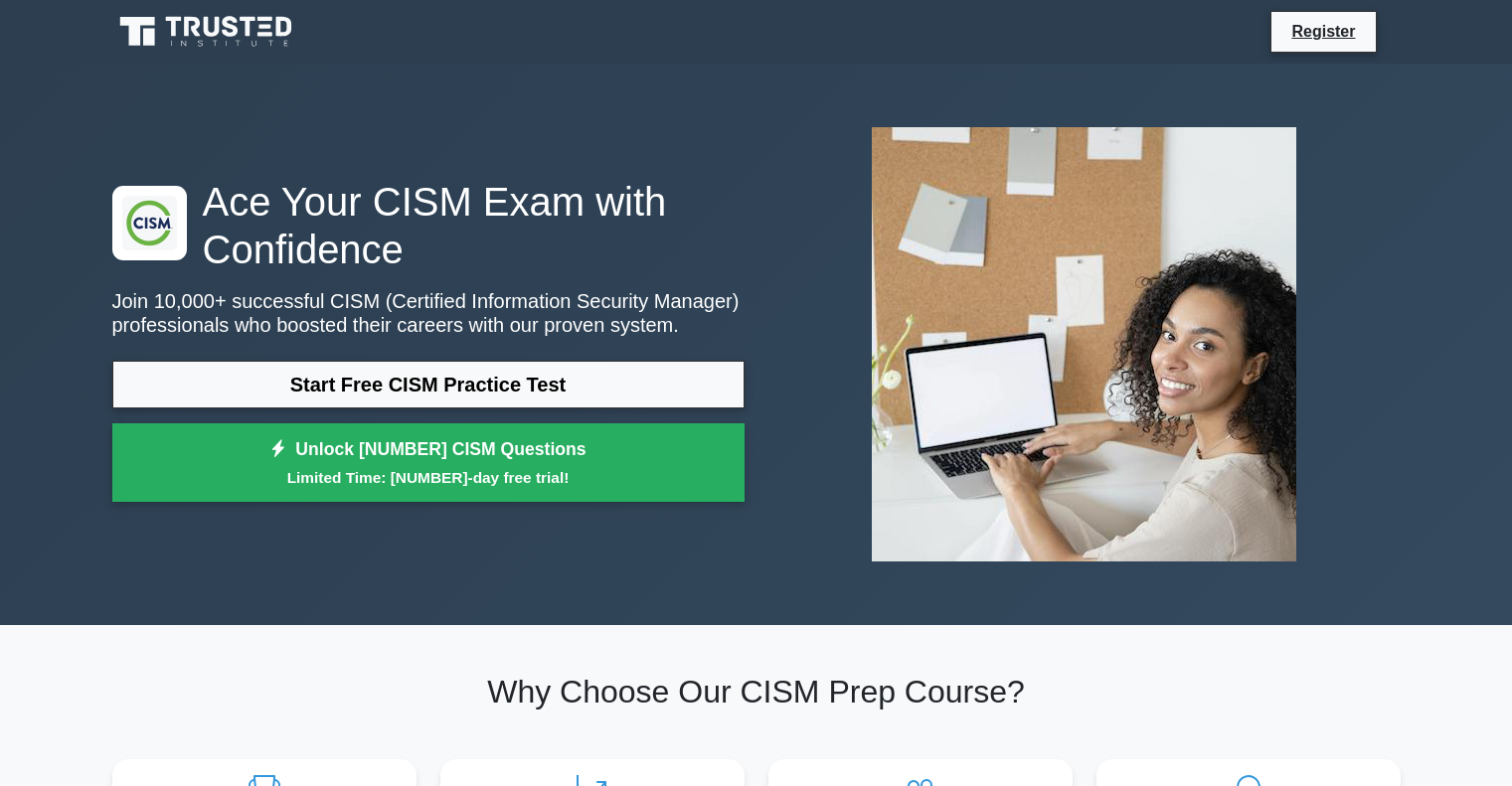 scroll, scrollTop: 0, scrollLeft: 0, axis: both 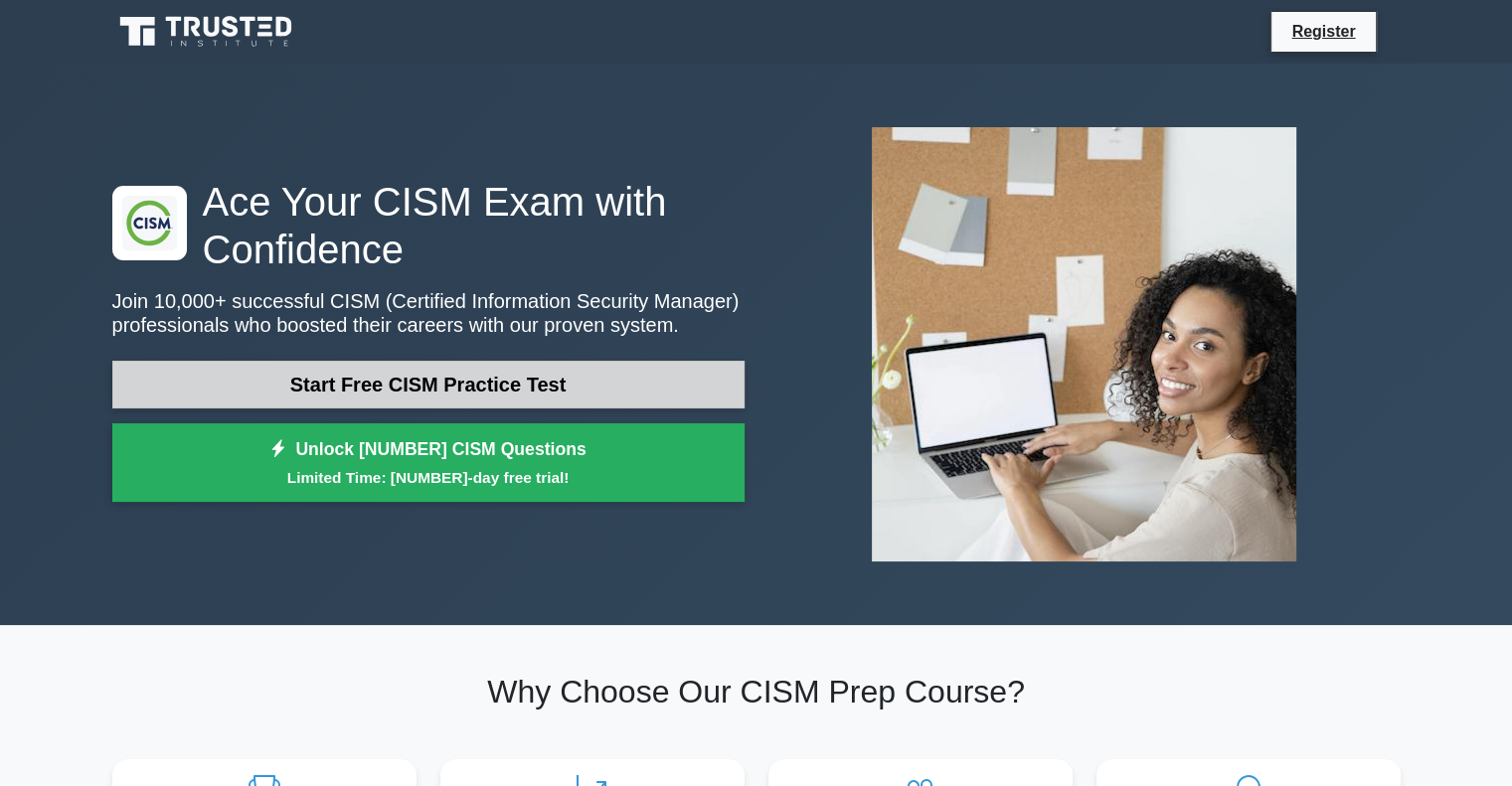 click on "Start Free CISM Practice Test" at bounding box center [428, 385] 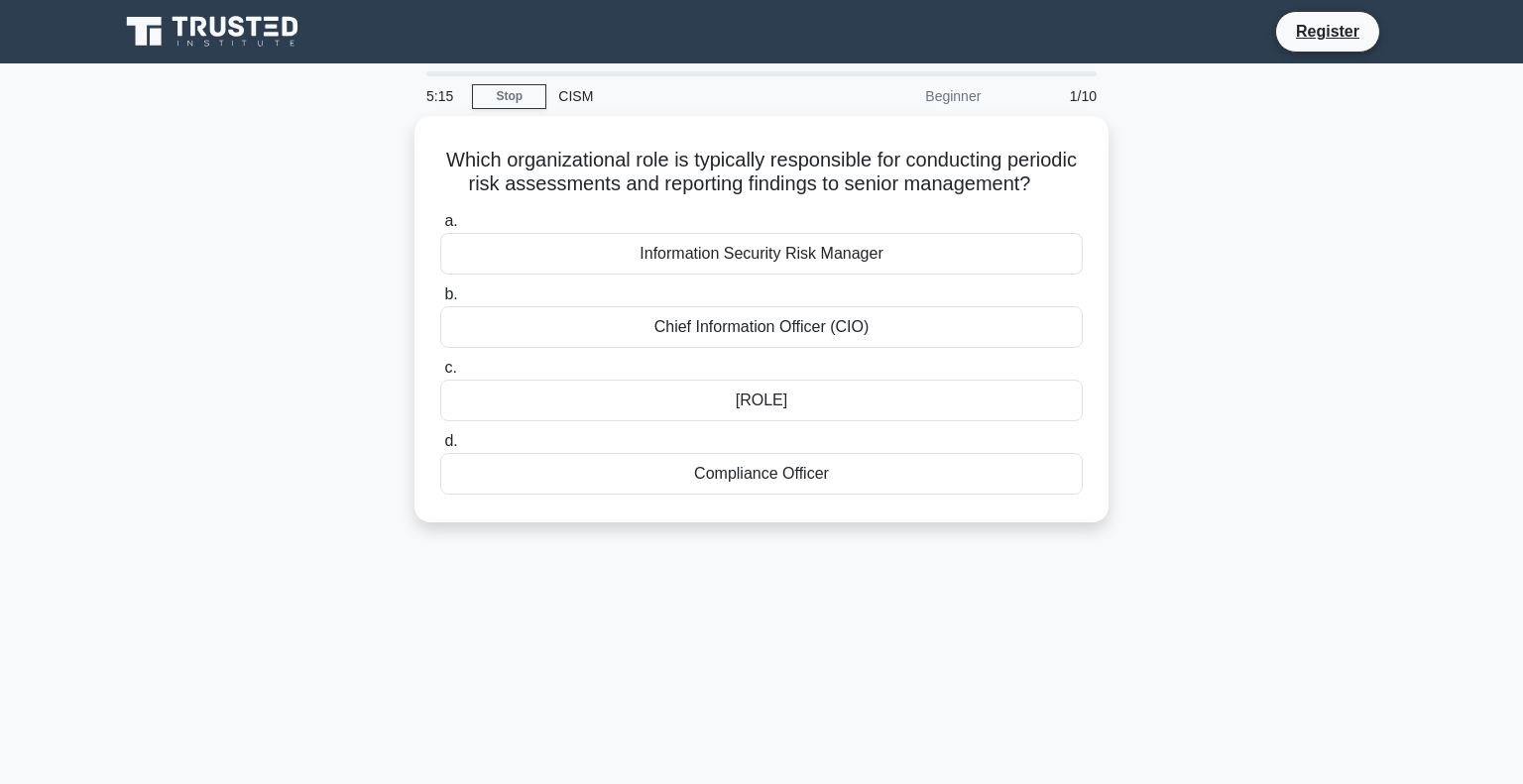 scroll, scrollTop: 0, scrollLeft: 0, axis: both 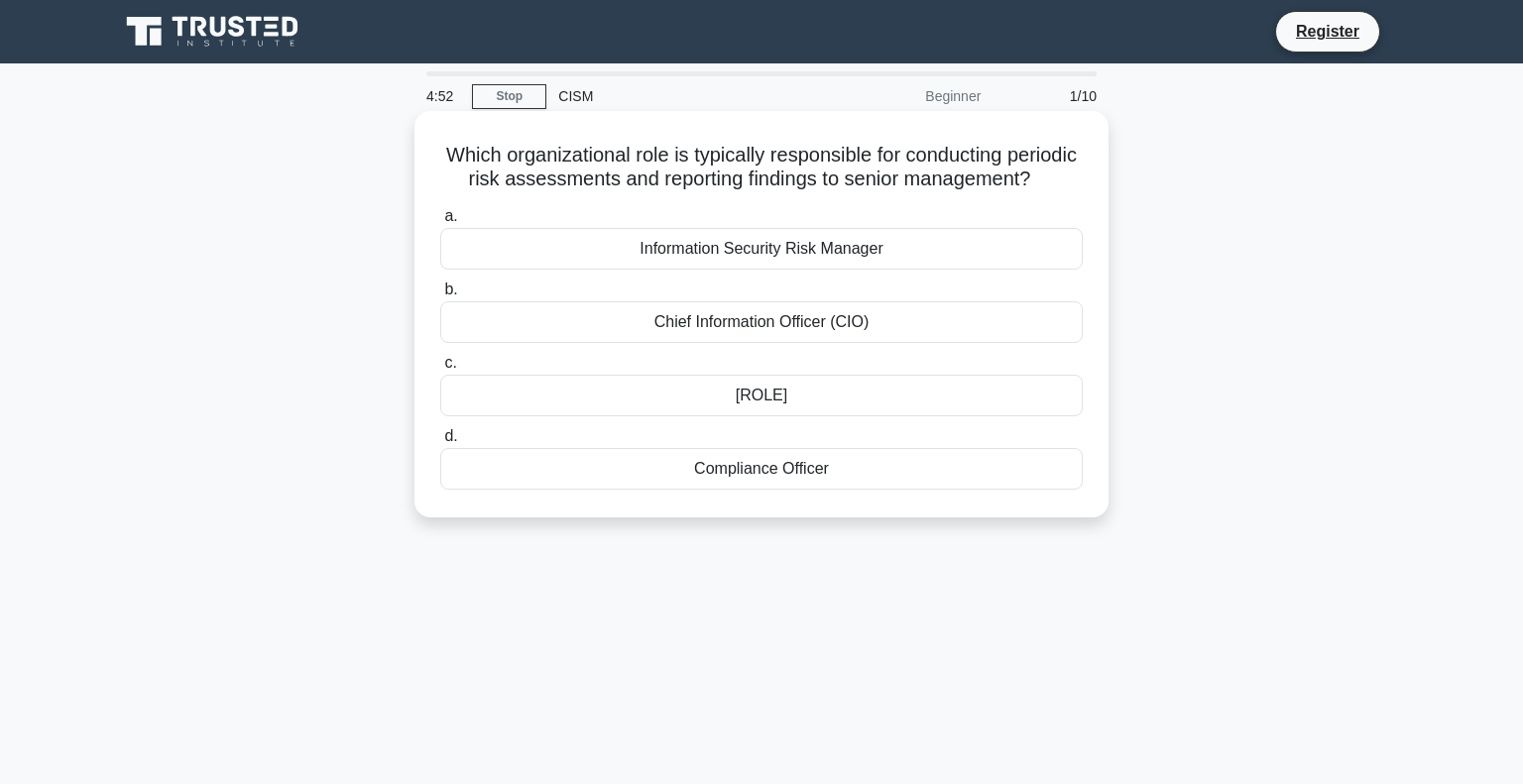 click on "Information Security Risk Manager" at bounding box center (762, 249) 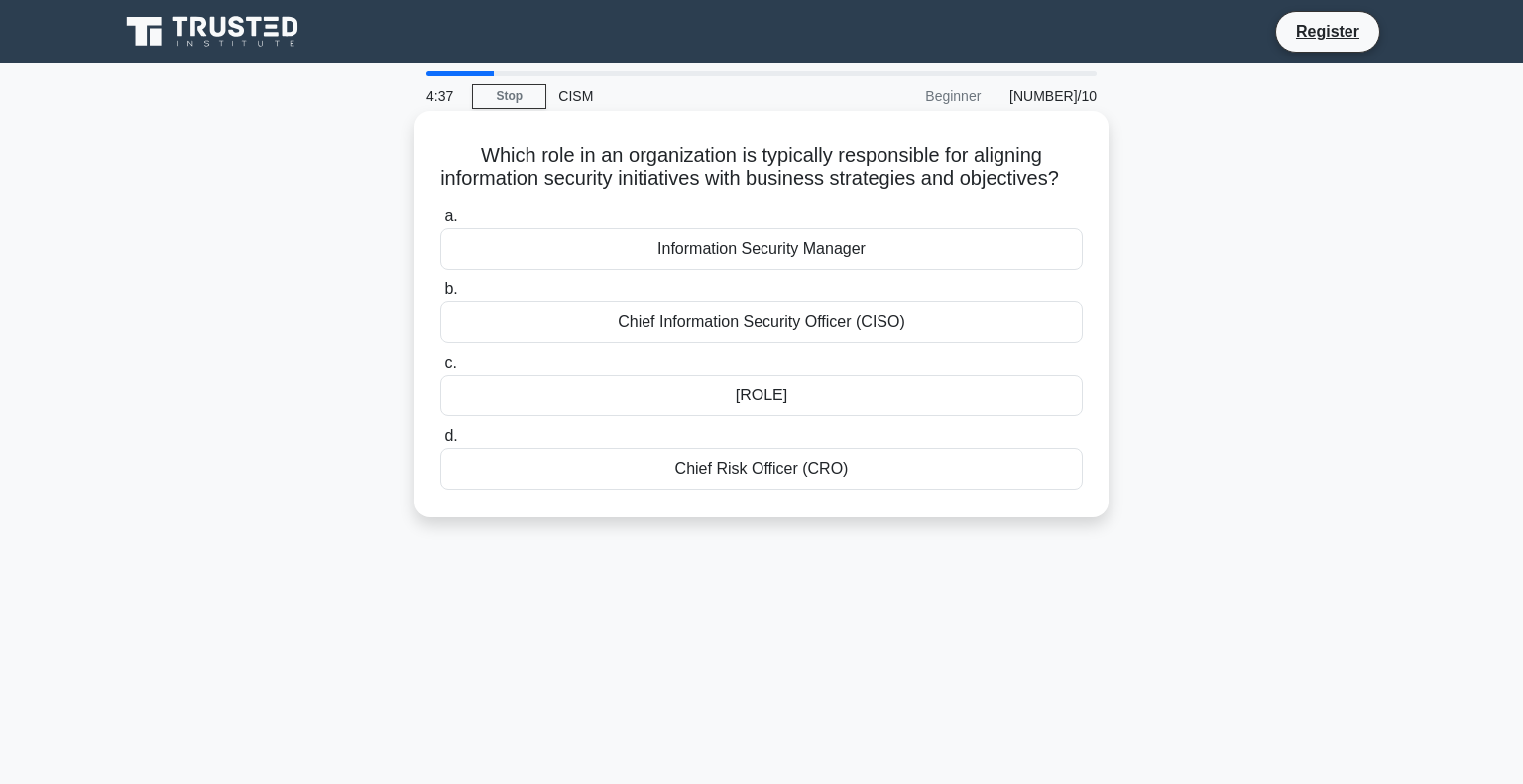 click on "Chief Information Security Officer (CISO)" at bounding box center (762, 322) 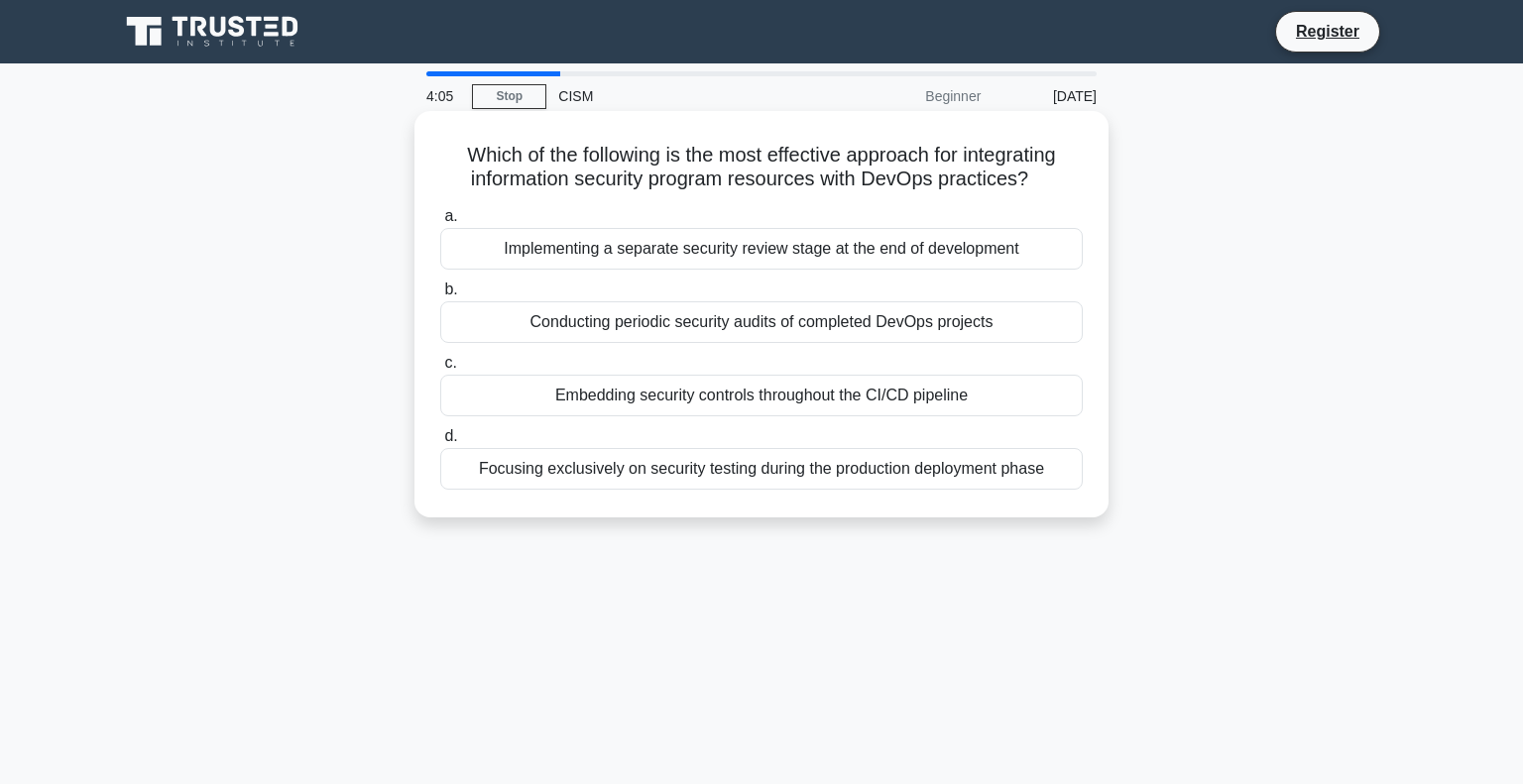 click on "Embedding security controls throughout the CI/CD pipeline" at bounding box center (762, 395) 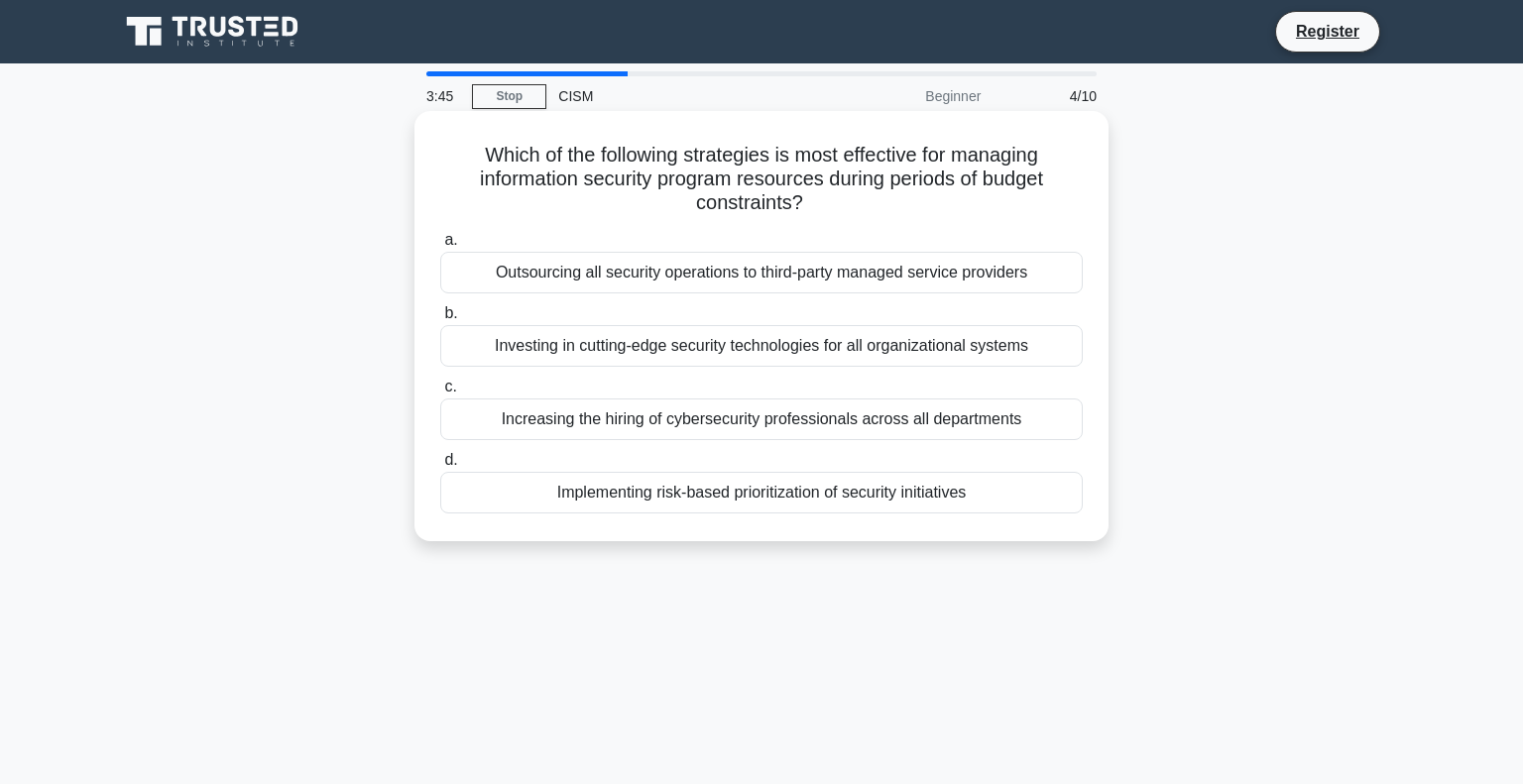 click on "Implementing risk-based prioritization of security initiatives" at bounding box center [762, 493] 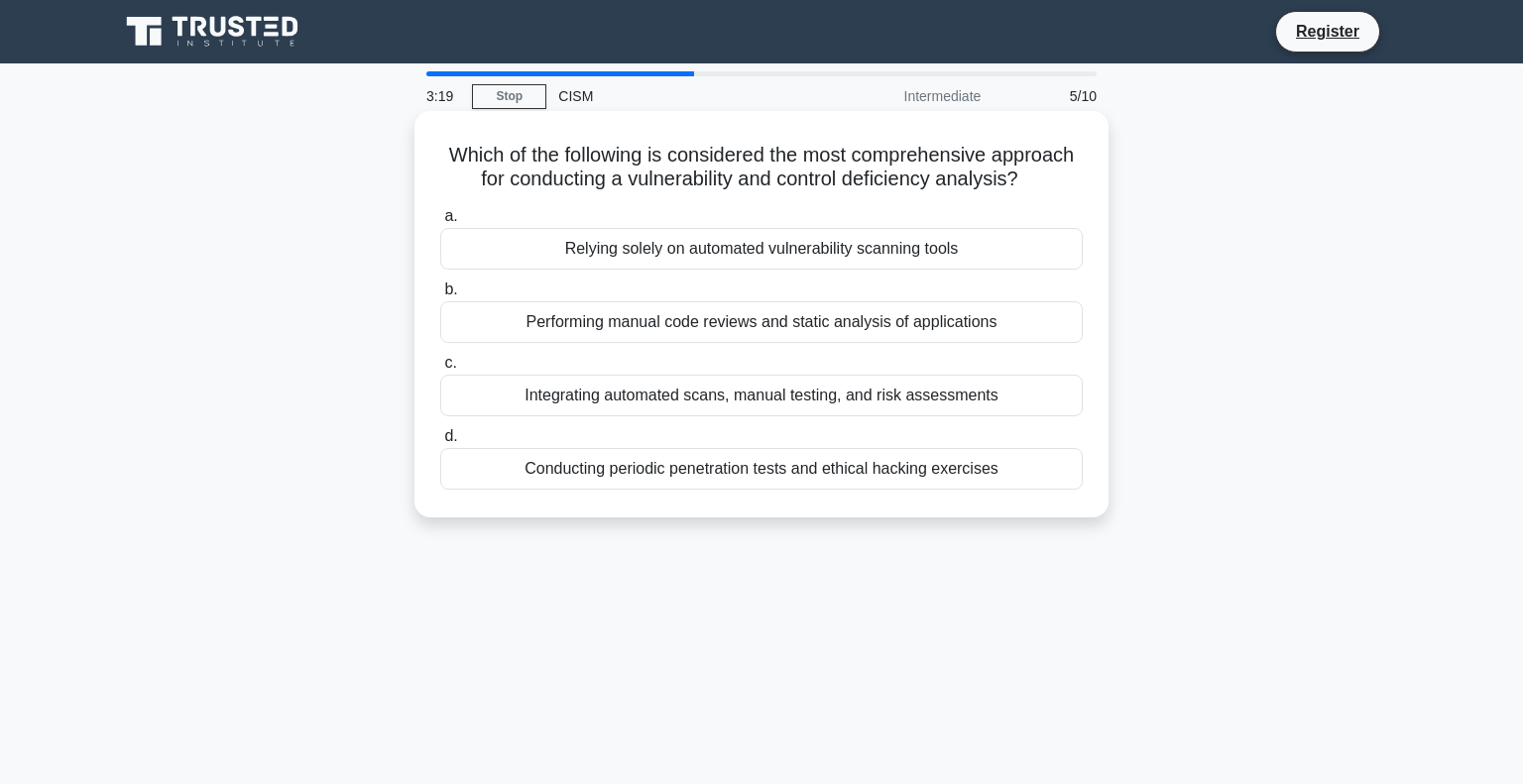 click on "Integrating automated scans, manual testing, and risk assessments" at bounding box center (762, 395) 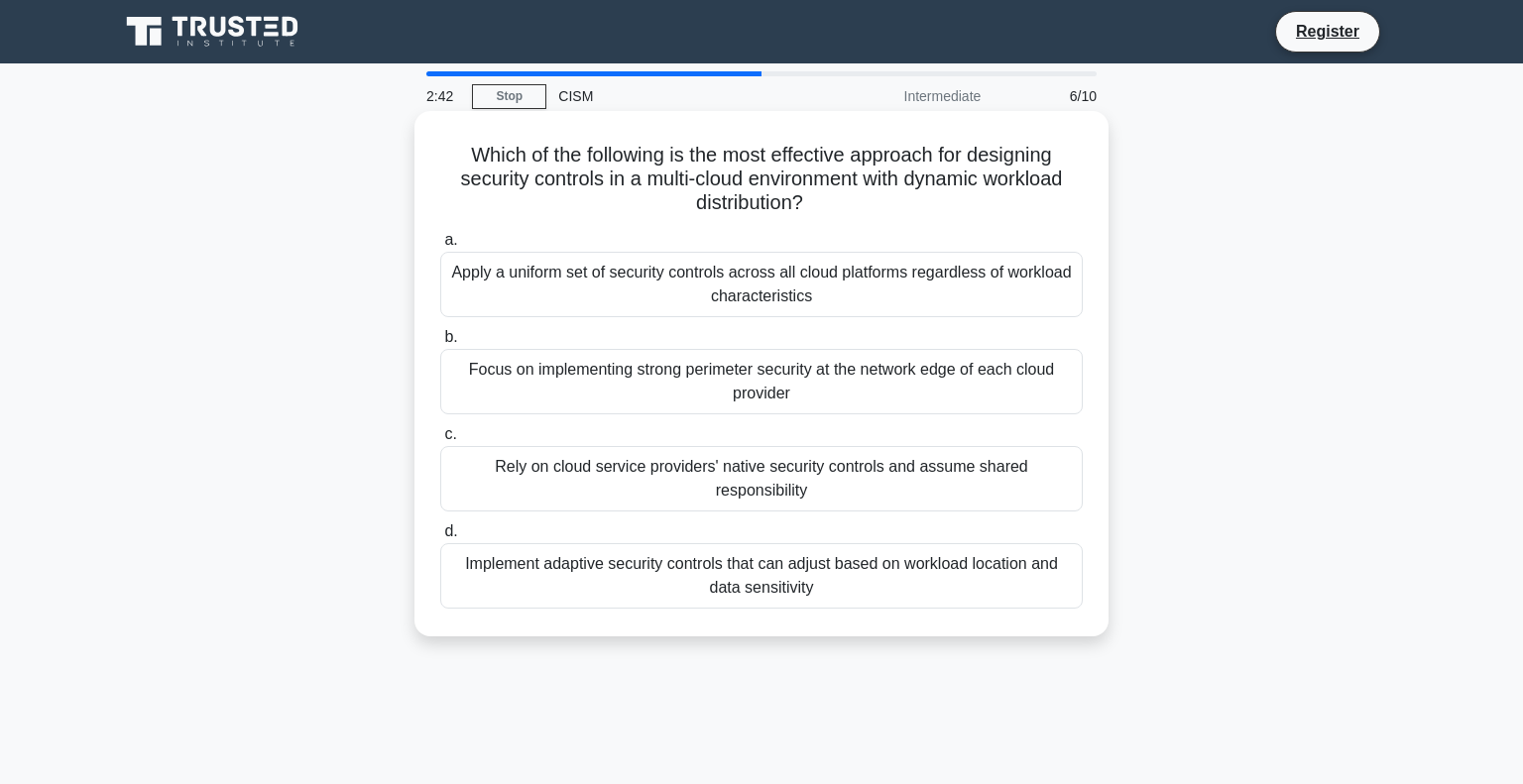 click on "Implement adaptive security controls that can adjust based on workload location and data sensitivity" at bounding box center (762, 576) 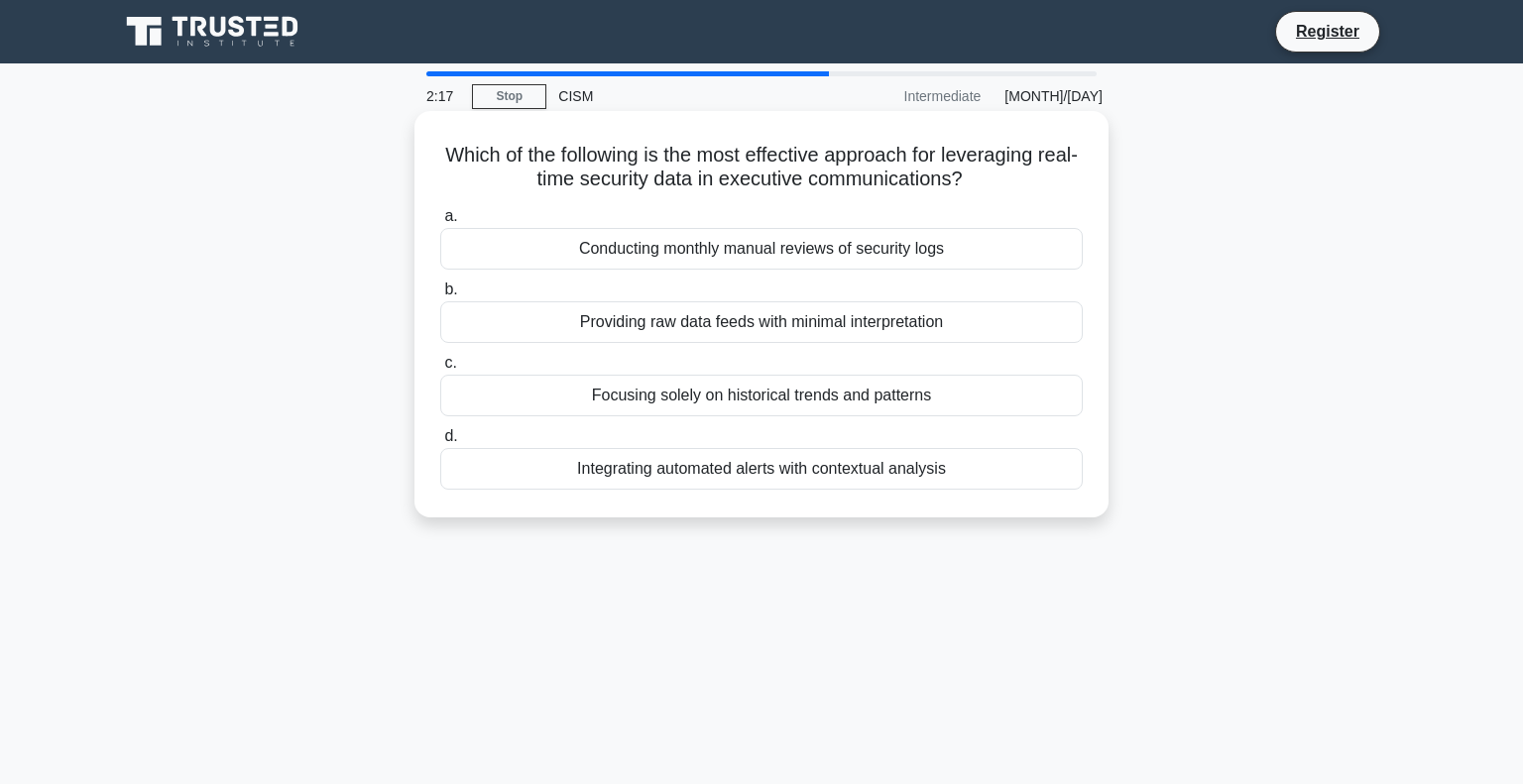 click on "Integrating automated alerts with contextual analysis" at bounding box center (762, 469) 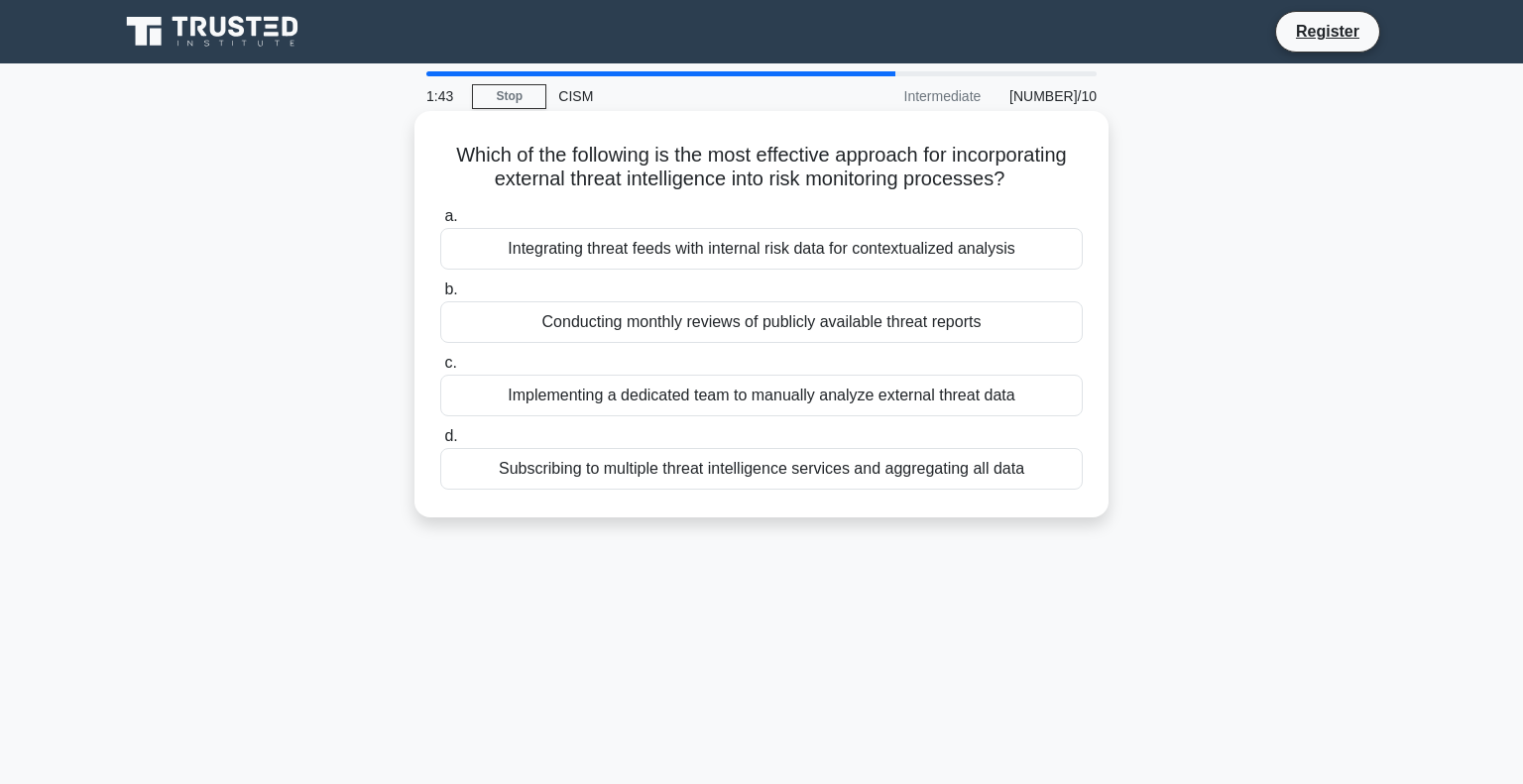 click on "Integrating threat feeds with internal risk data for contextualized analysis" at bounding box center [762, 249] 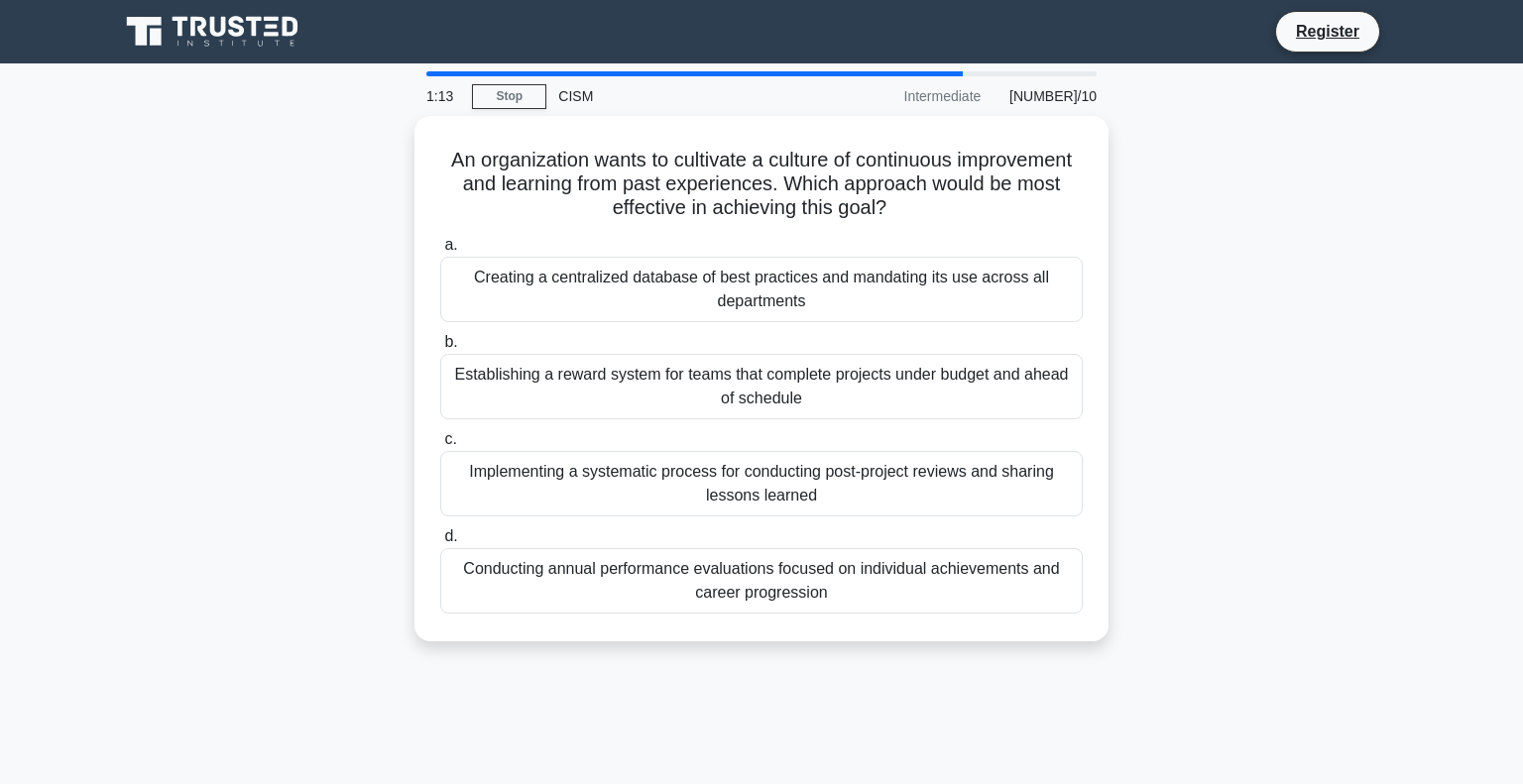 click on "An organization wants to cultivate a culture of continuous improvement and learning from past experiences. Which approach would be most effective in achieving this goal?
.spinner_0XTQ{transform-origin:center;animation:spinner_y6GP .75s linear infinite}@keyframes spinner_y6GP{100%{transform:rotate(360deg)}}
a.
b.
c." at bounding box center (762, 391) 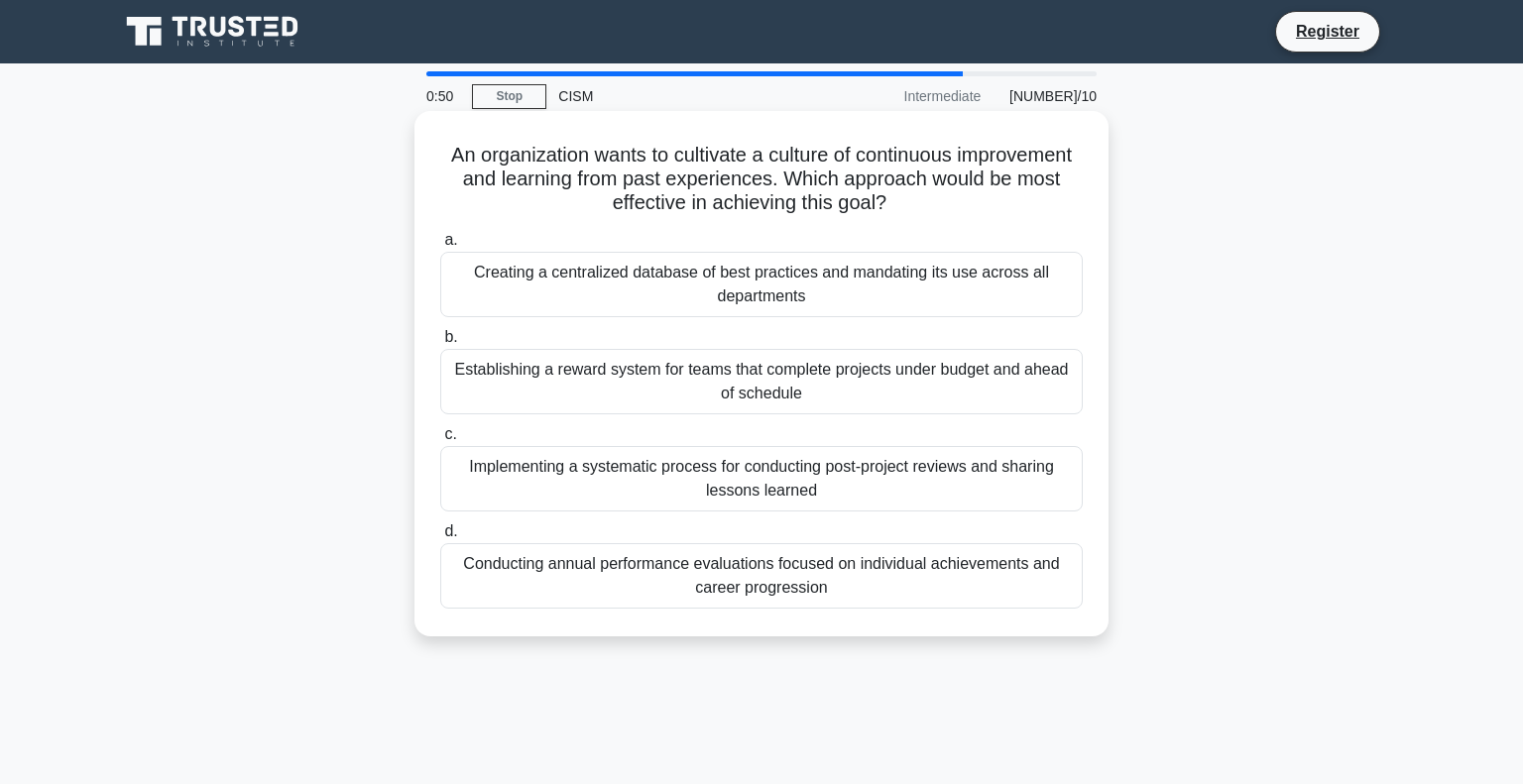 click on "Implementing a systematic process for conducting post-project reviews and sharing lessons learned" at bounding box center [762, 479] 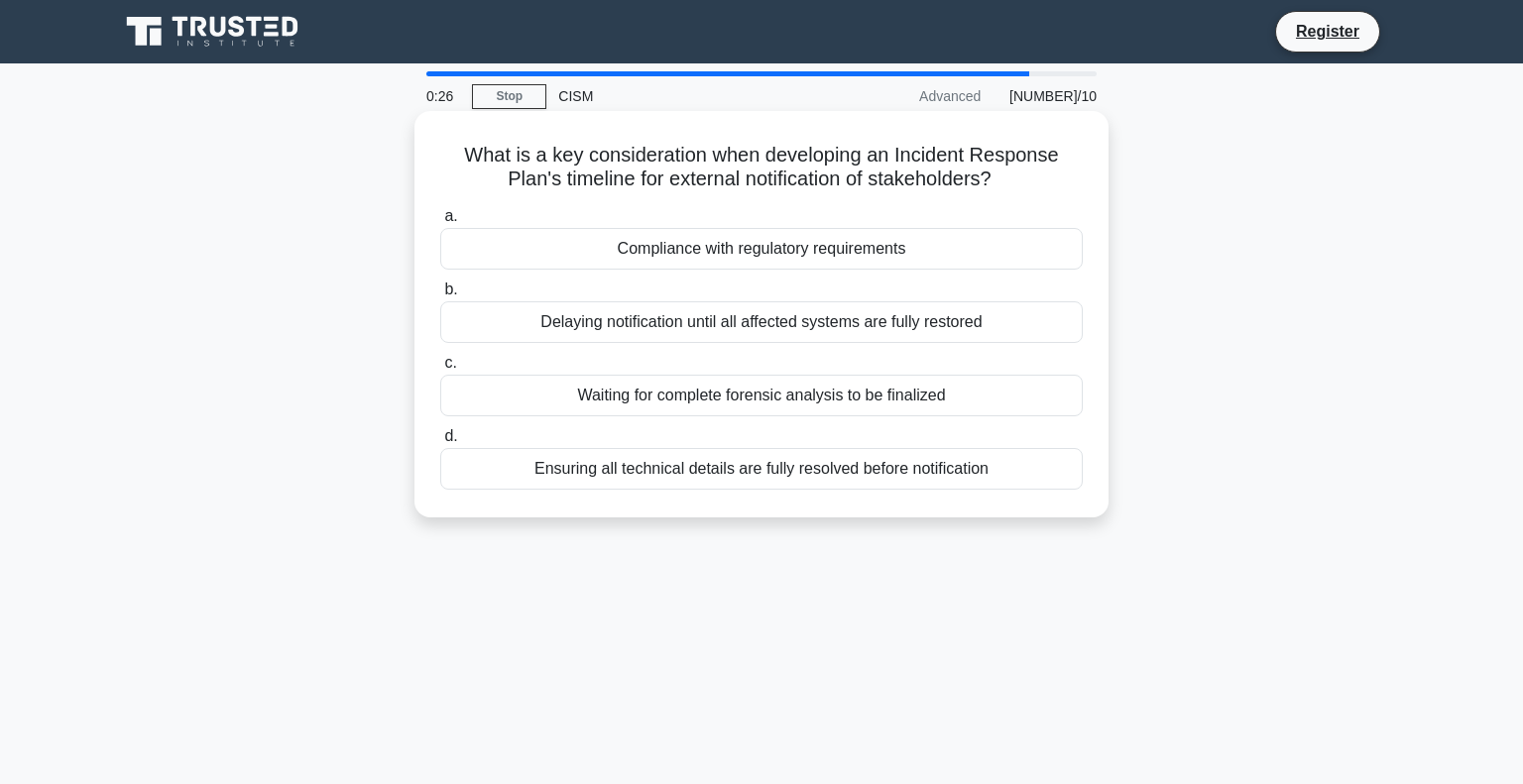 click on "Compliance with regulatory requirements" at bounding box center (762, 249) 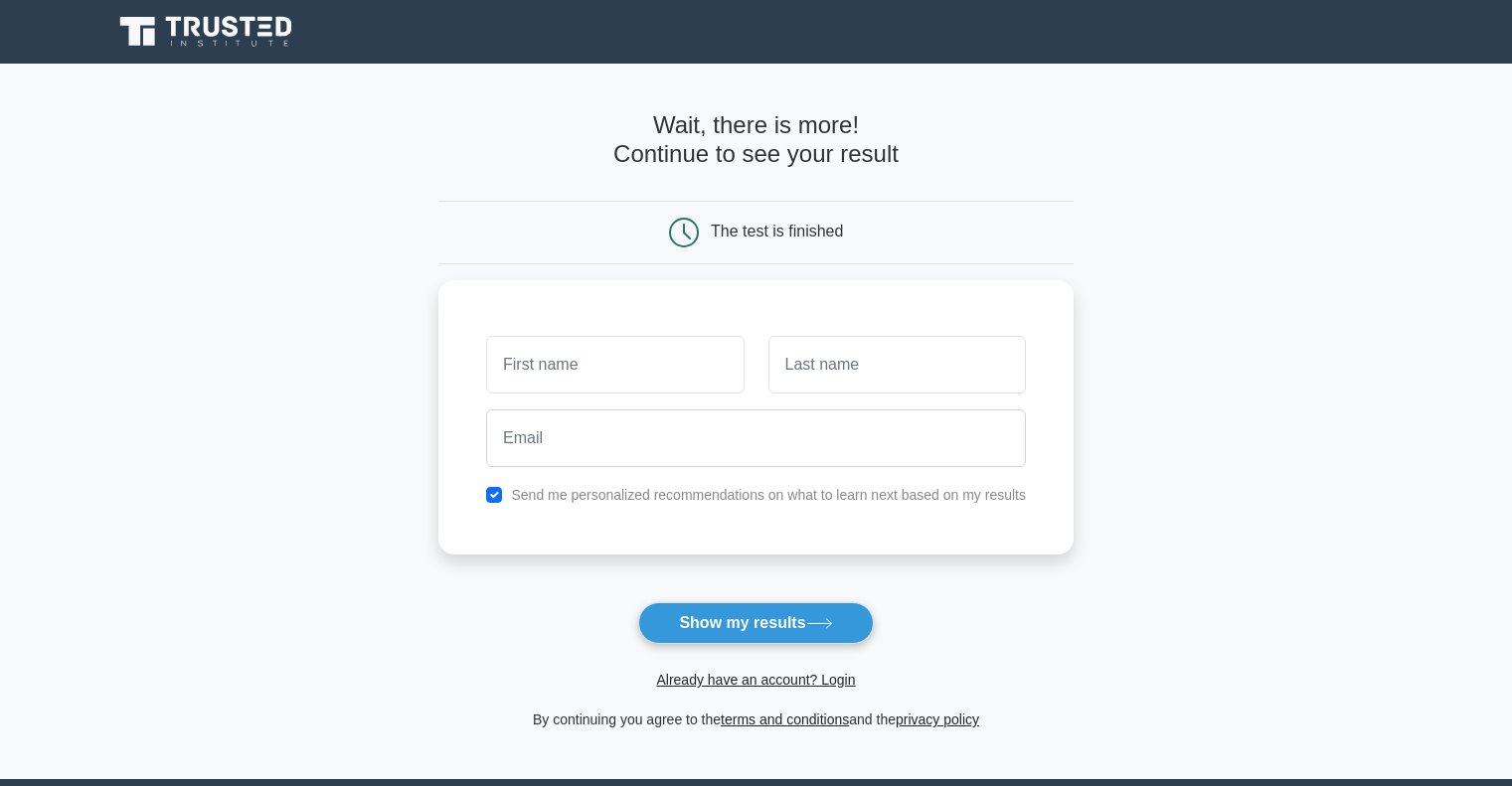 scroll, scrollTop: 0, scrollLeft: 0, axis: both 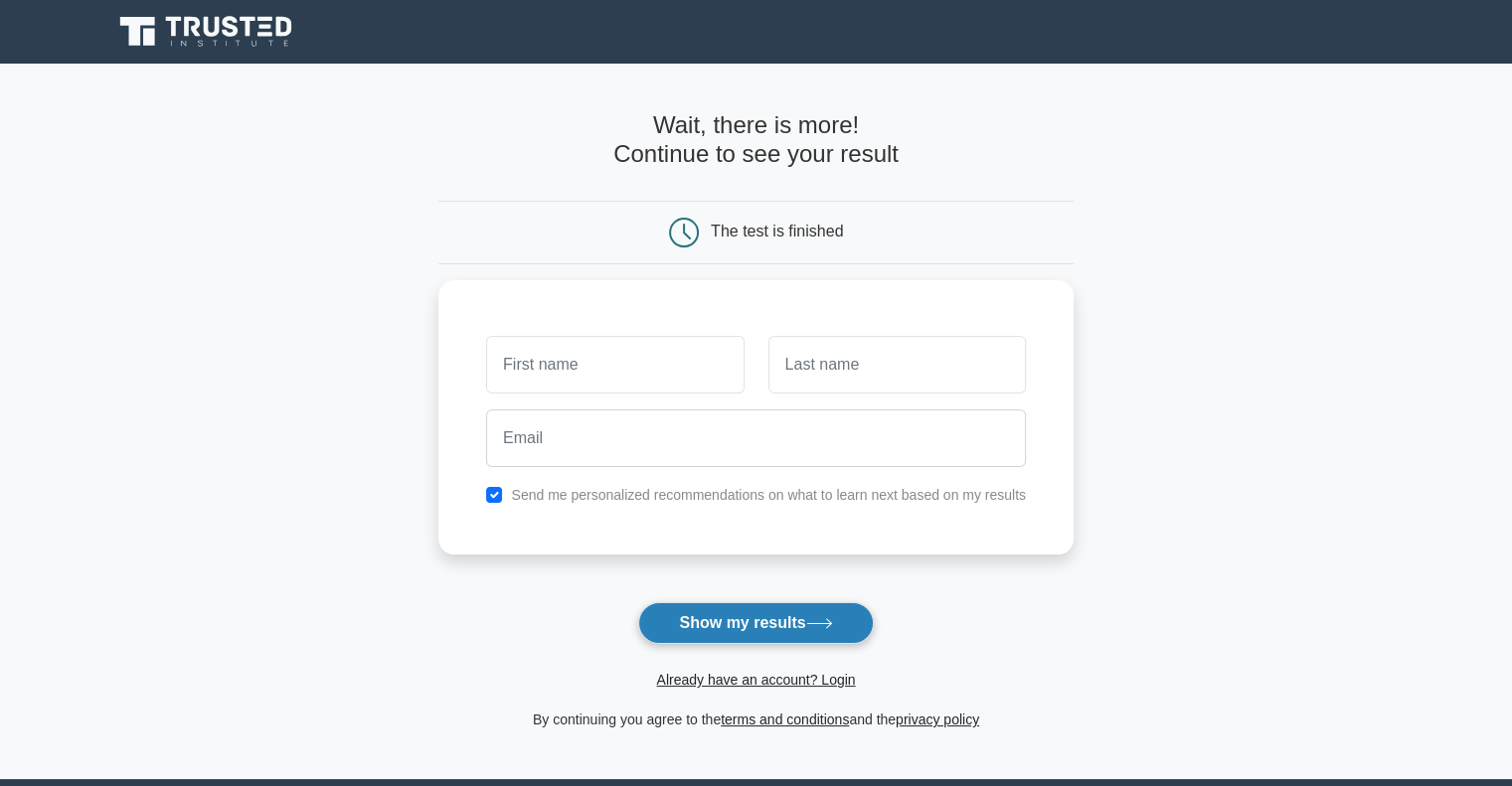drag, startPoint x: 727, startPoint y: 649, endPoint x: 725, endPoint y: 635, distance: 14.142136 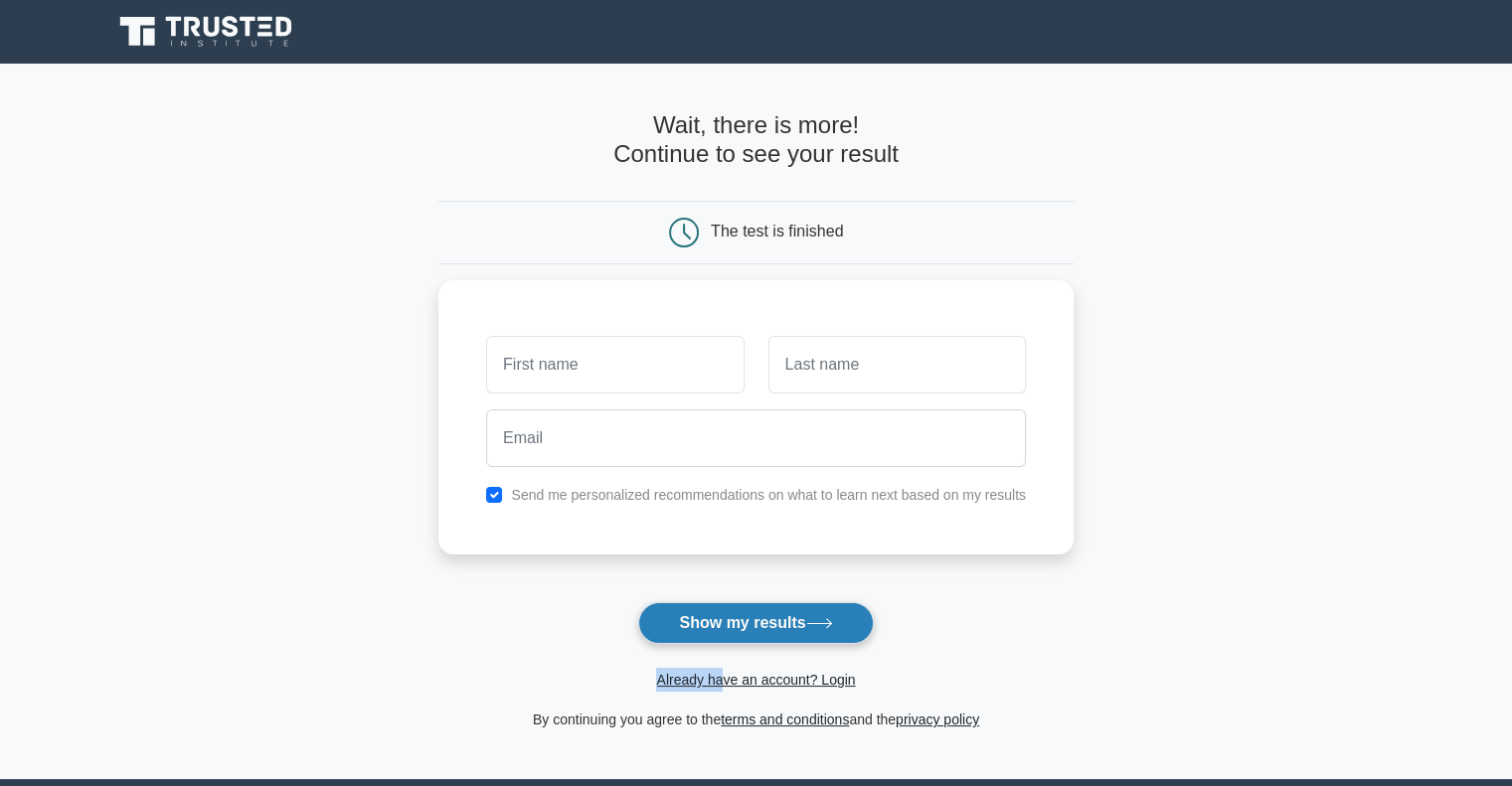 click on "Show my results" at bounding box center [756, 623] 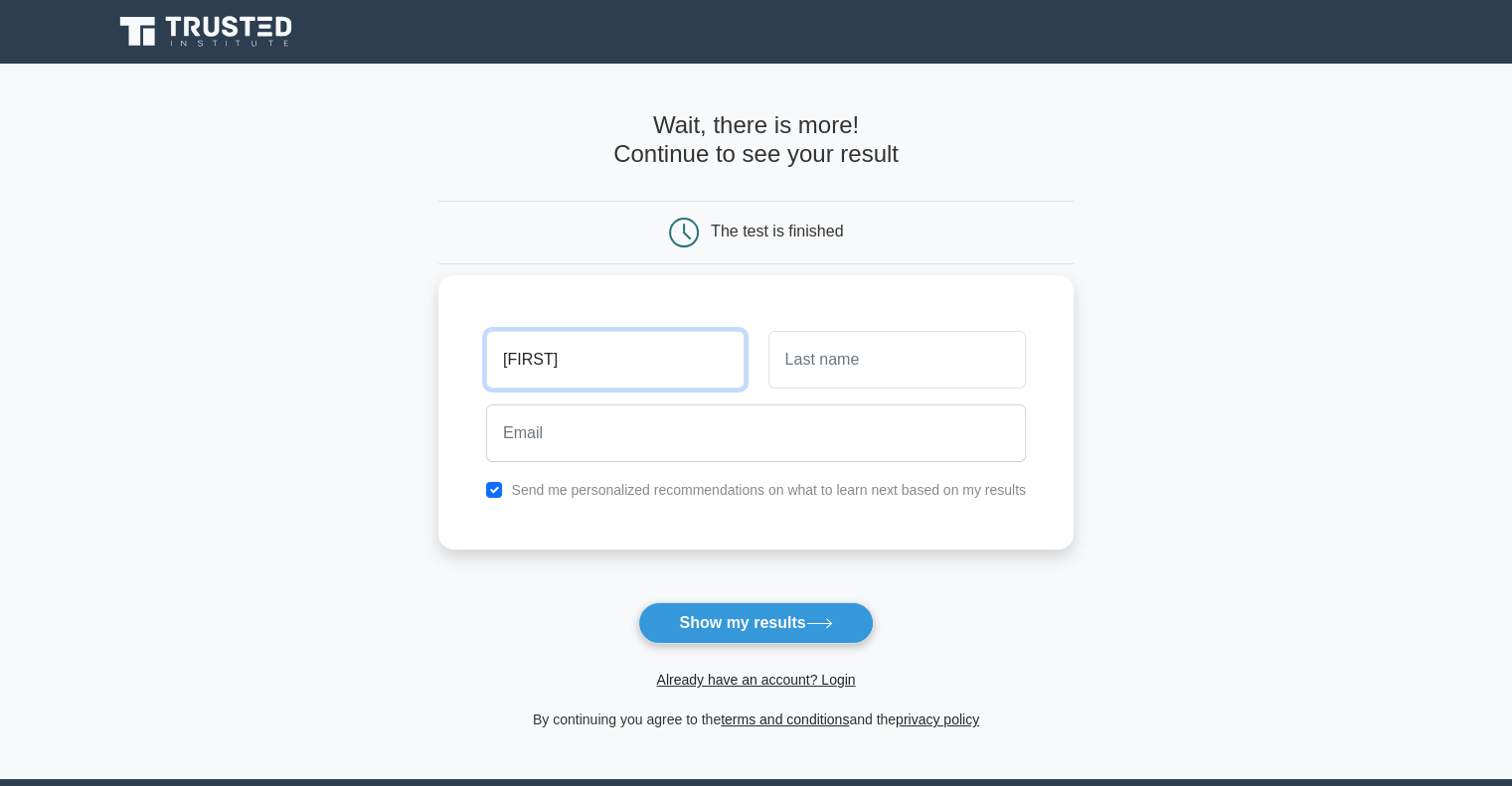 type on "[FIRST]" 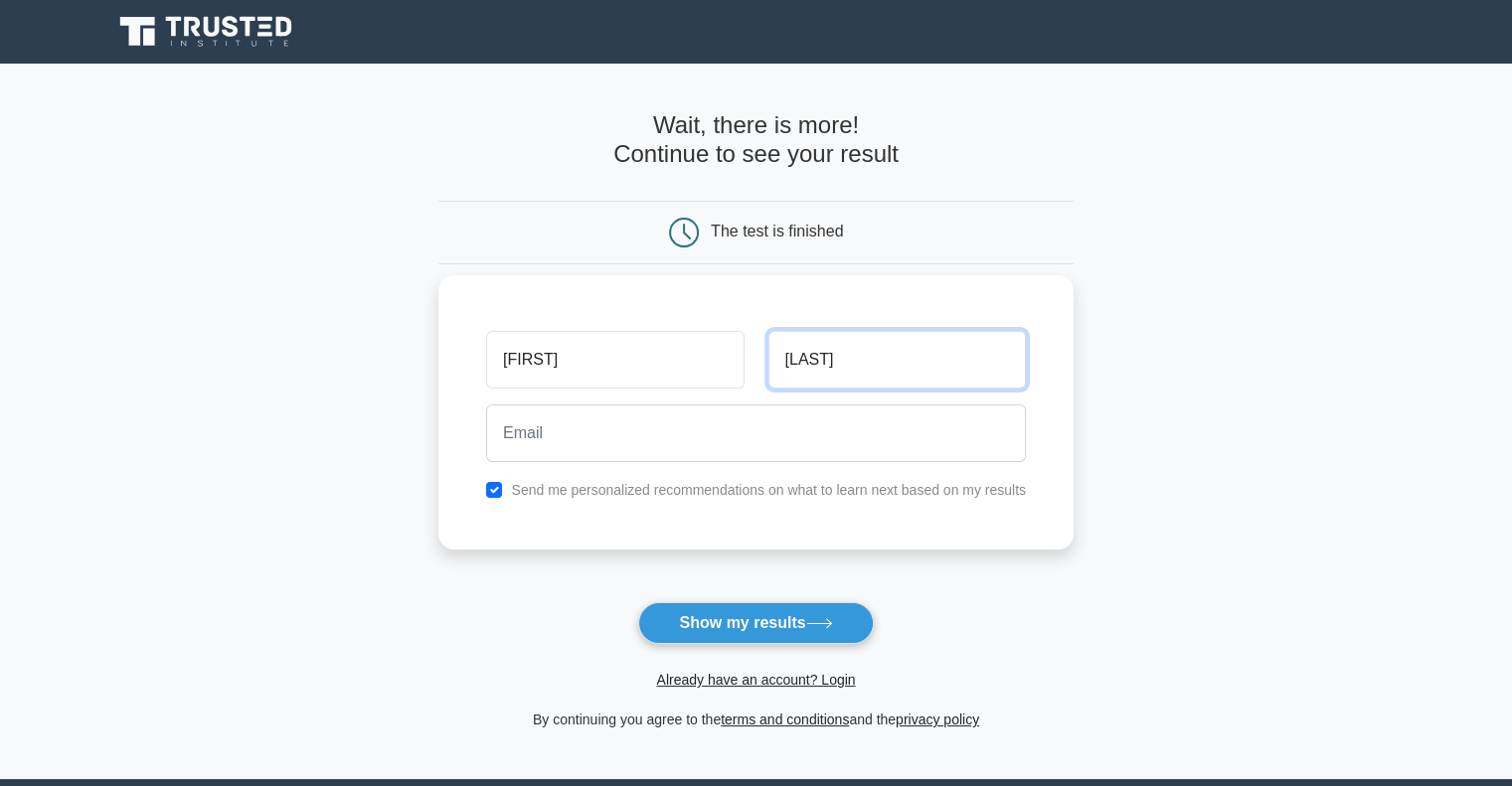 type on "[LAST]" 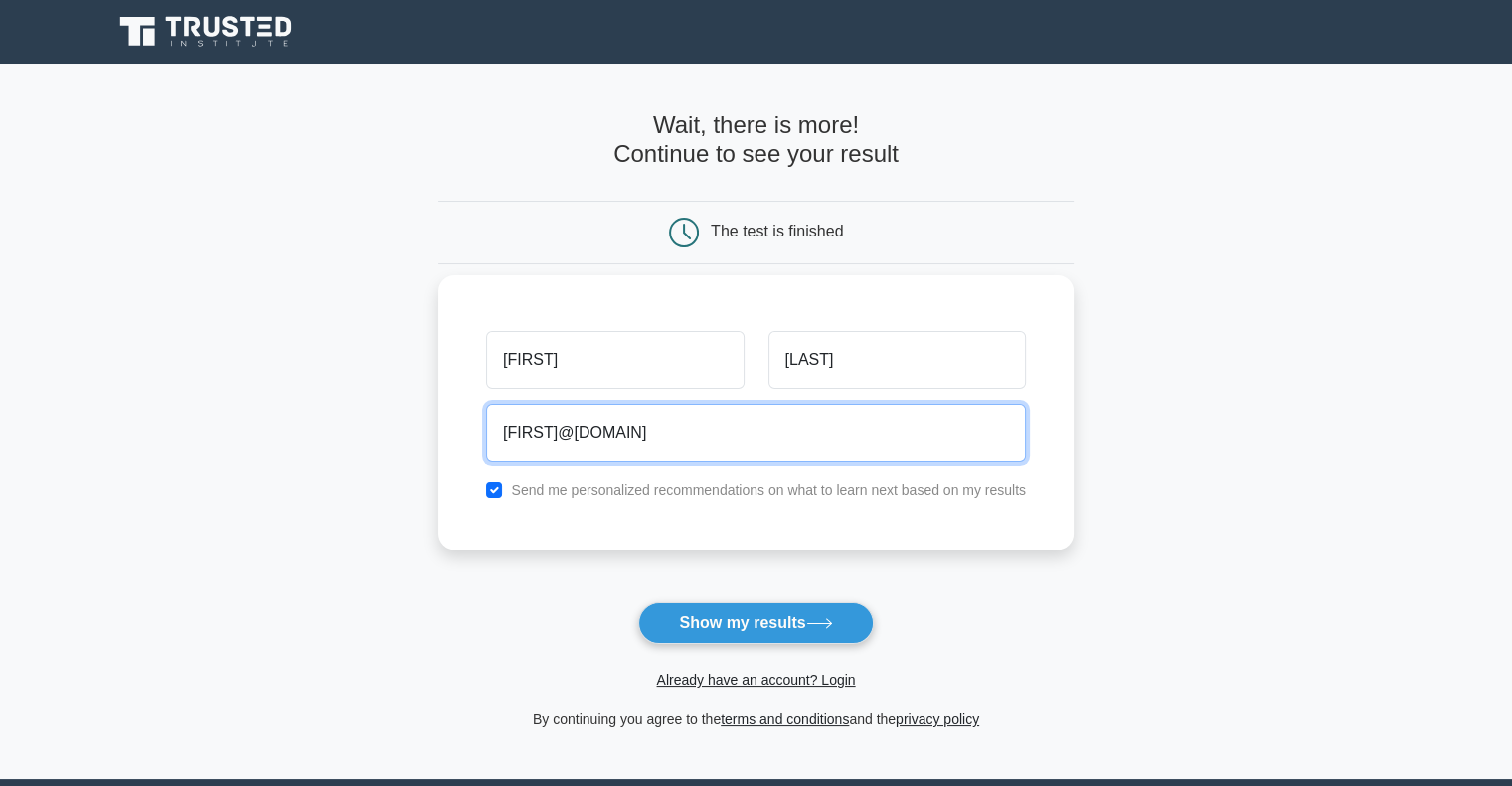 type on "[FIRST]@[DOMAIN]" 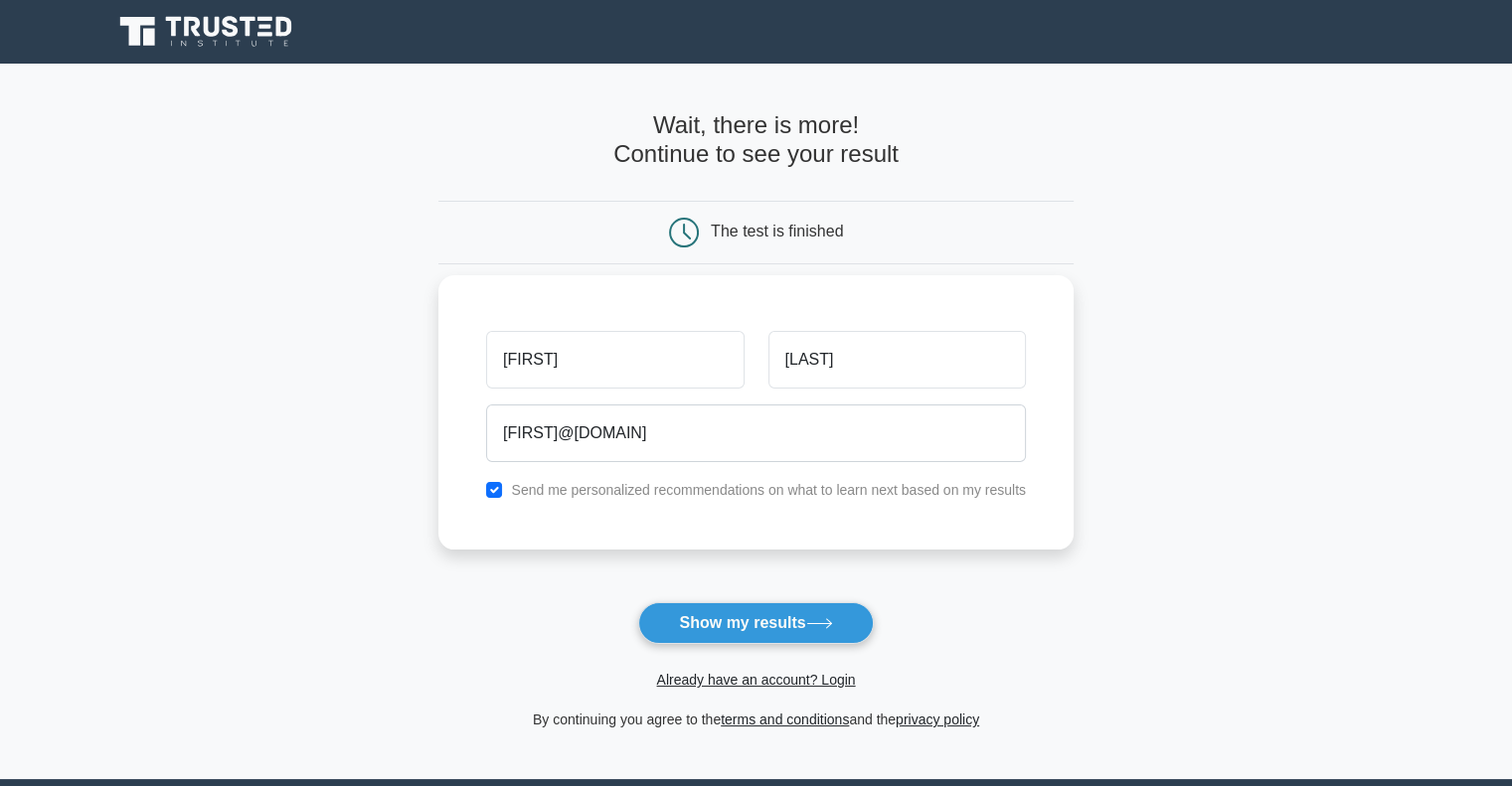 click on "Send me personalized recommendations on what to learn next based on my results" at bounding box center [756, 490] 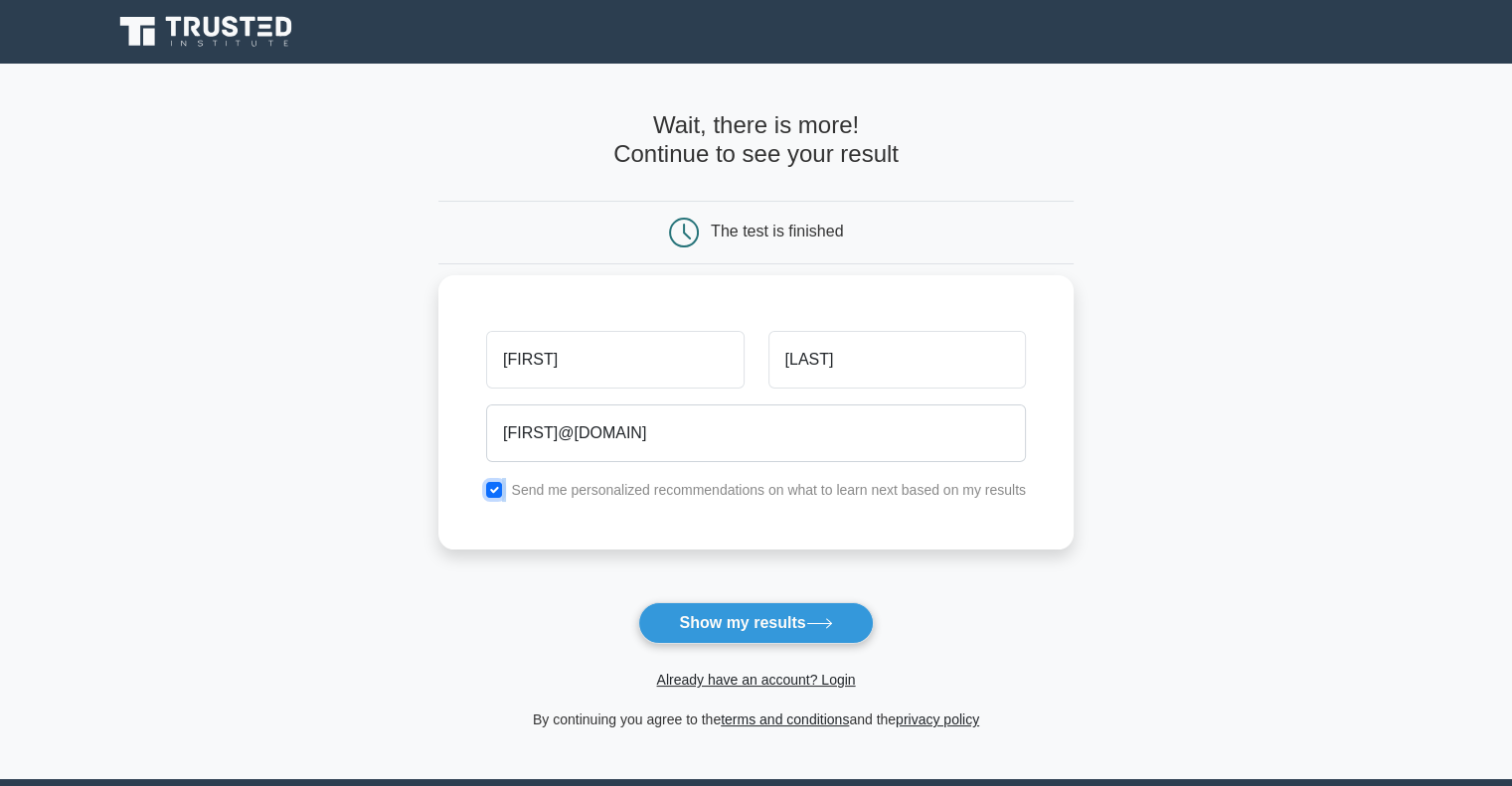 click at bounding box center (494, 490) 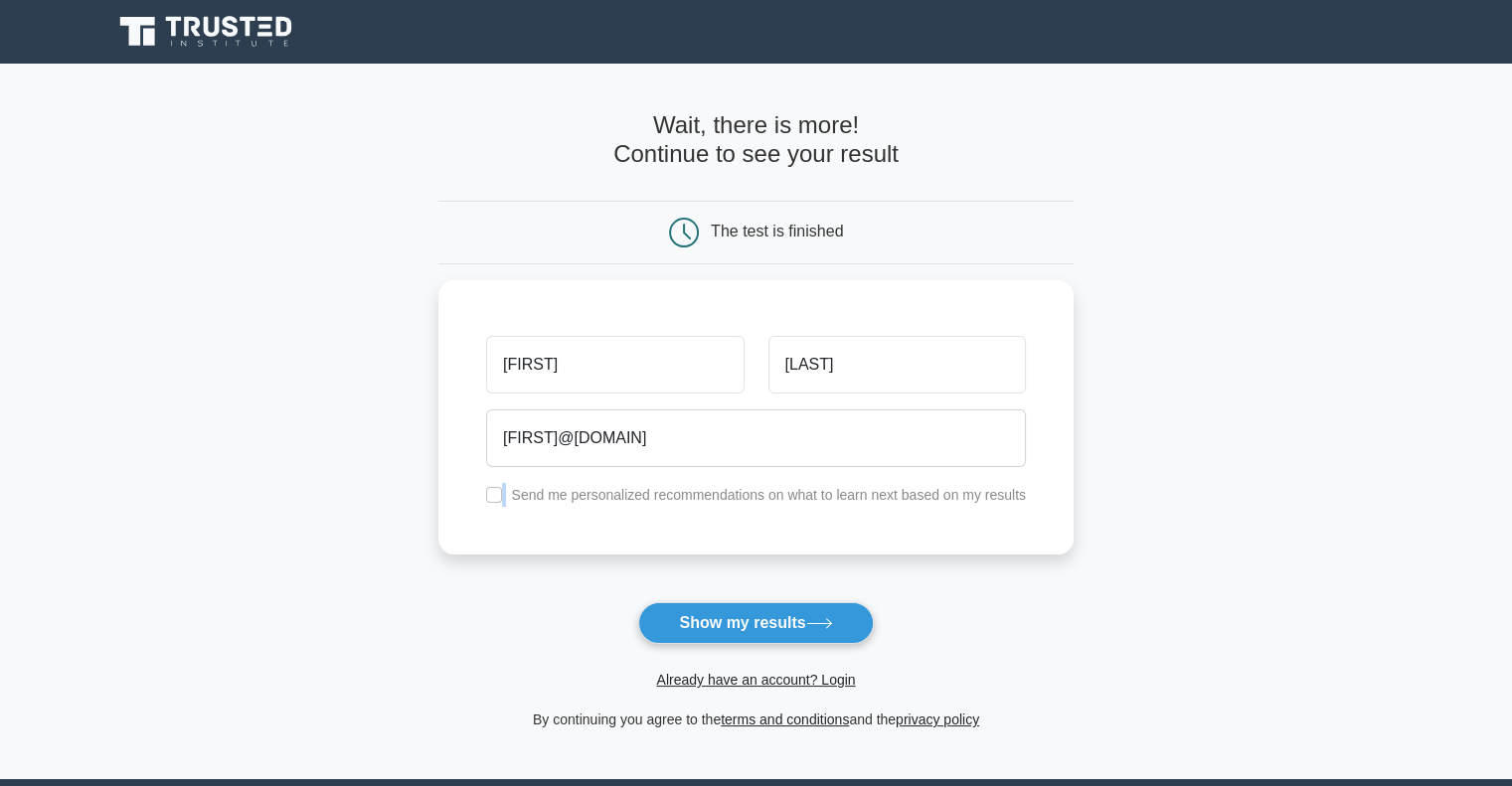 click on "Show my results" at bounding box center (756, 623) 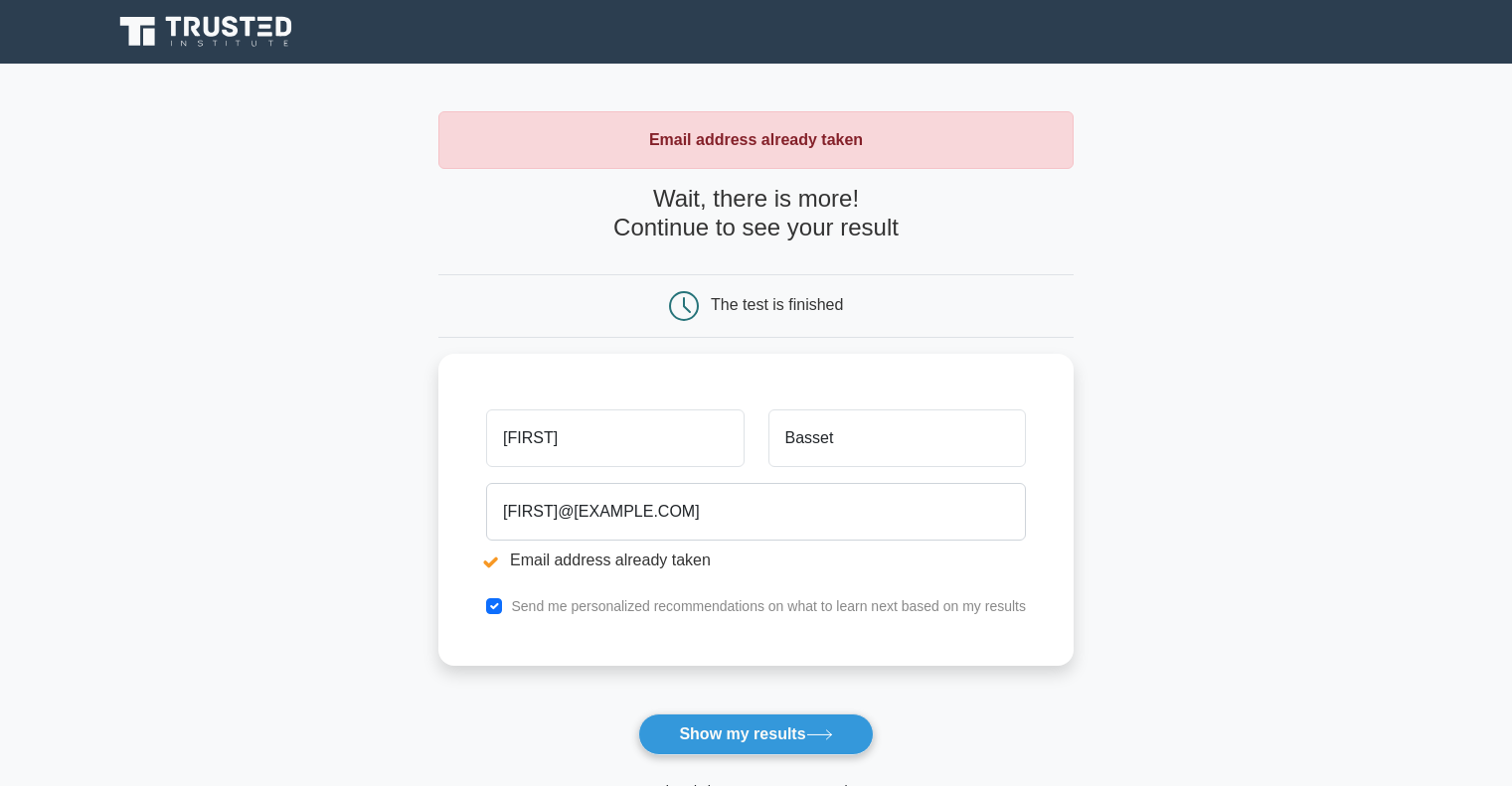 scroll, scrollTop: 0, scrollLeft: 0, axis: both 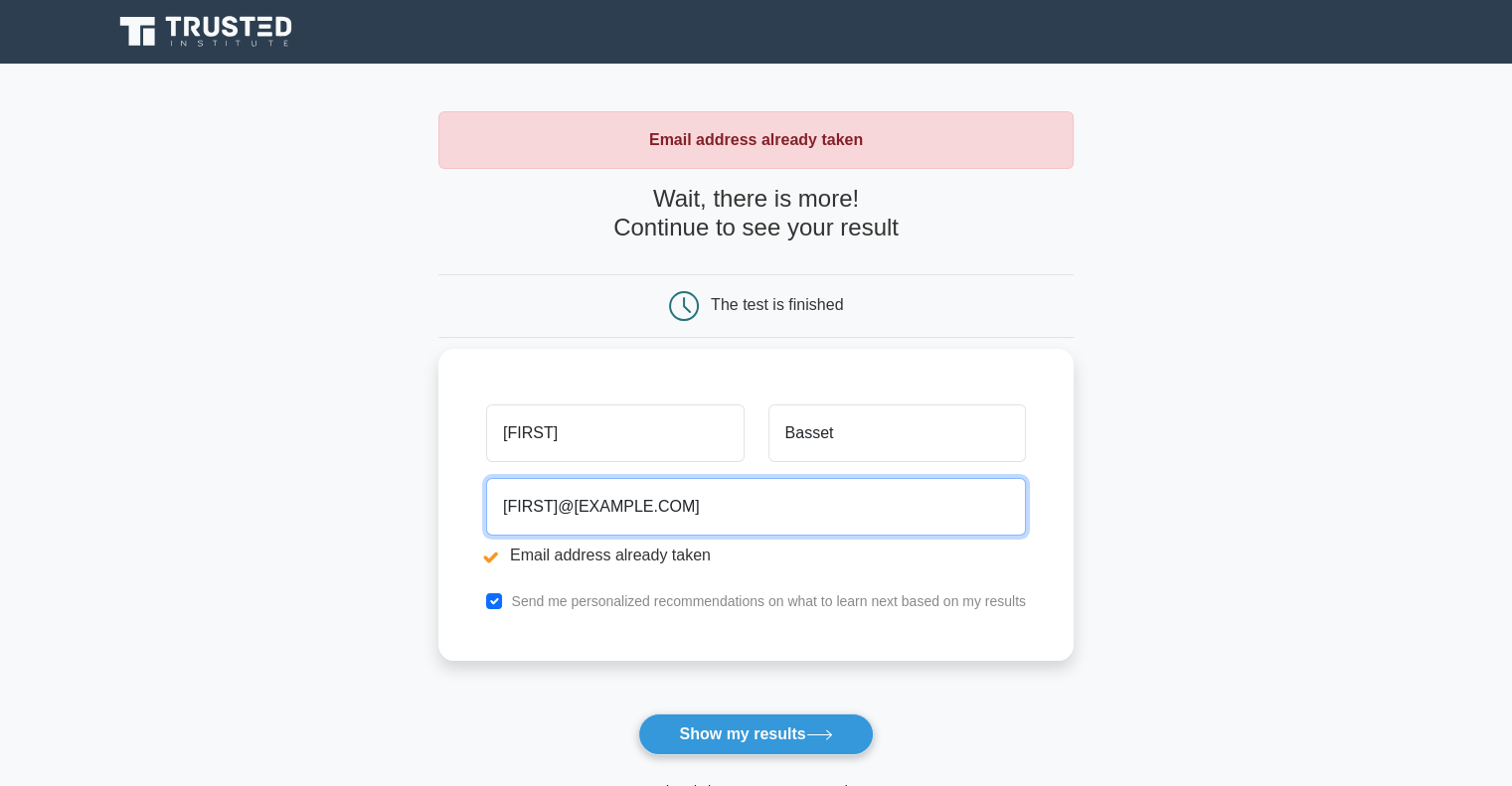 click on "fred@basset.com" at bounding box center [756, 507] 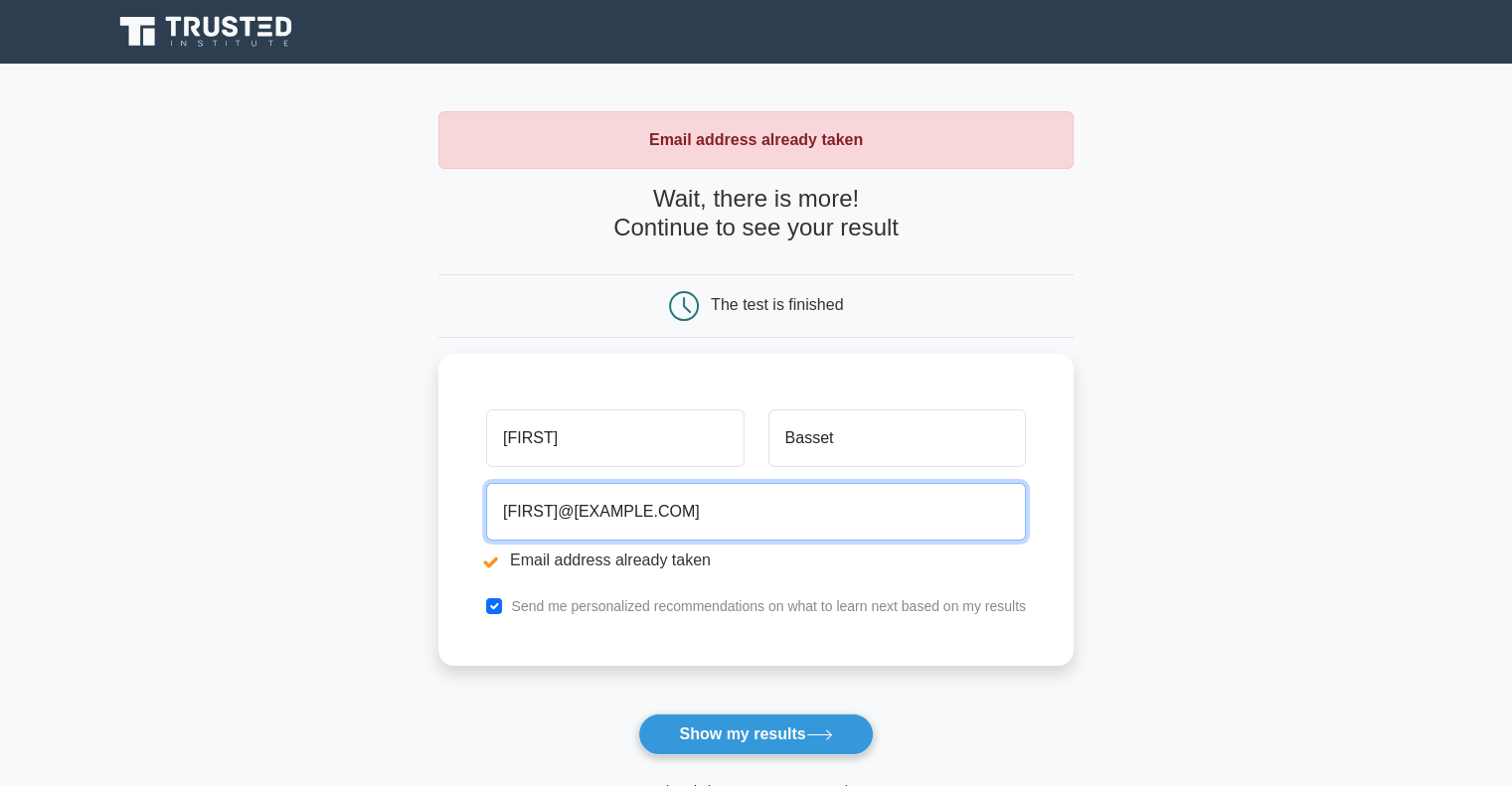 type on "fred@bassets.com" 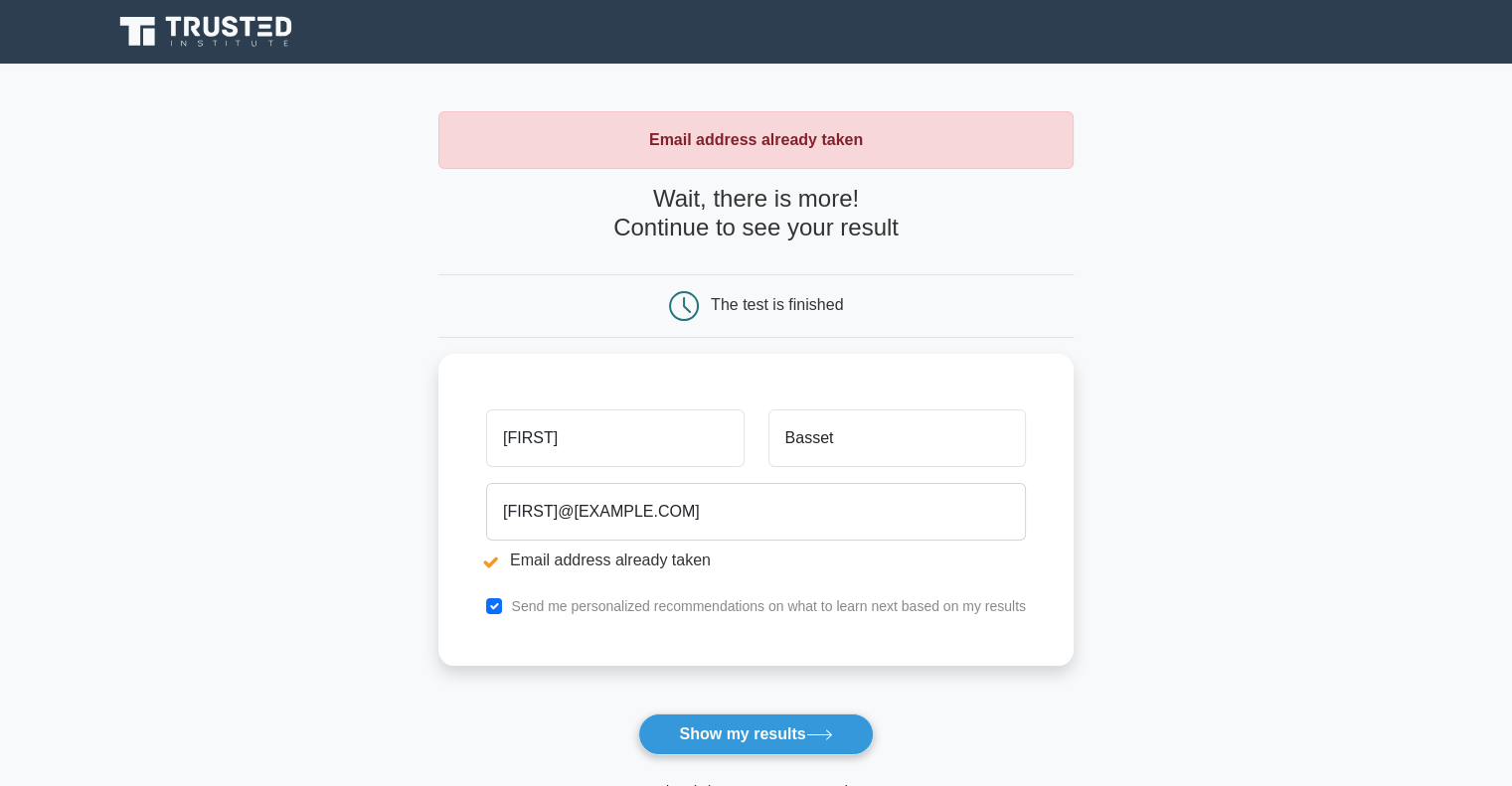 click on "Email address already taken
Wait, there is more! Continue to see your result
The test is finished
Fred" at bounding box center (756, 477) 